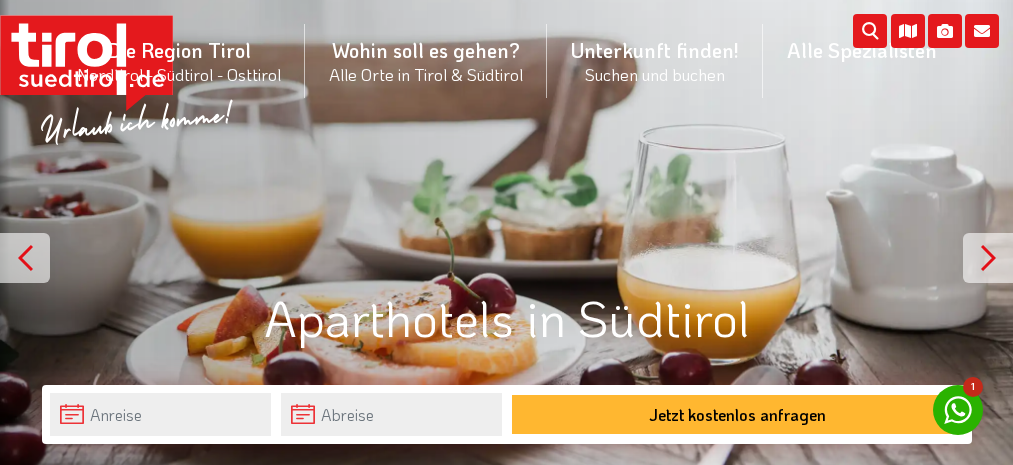 scroll, scrollTop: 35, scrollLeft: 0, axis: vertical 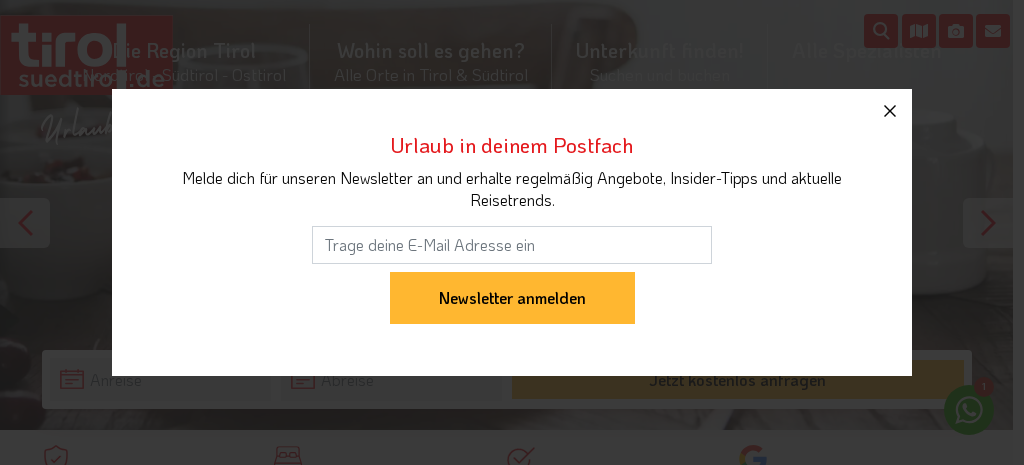 click 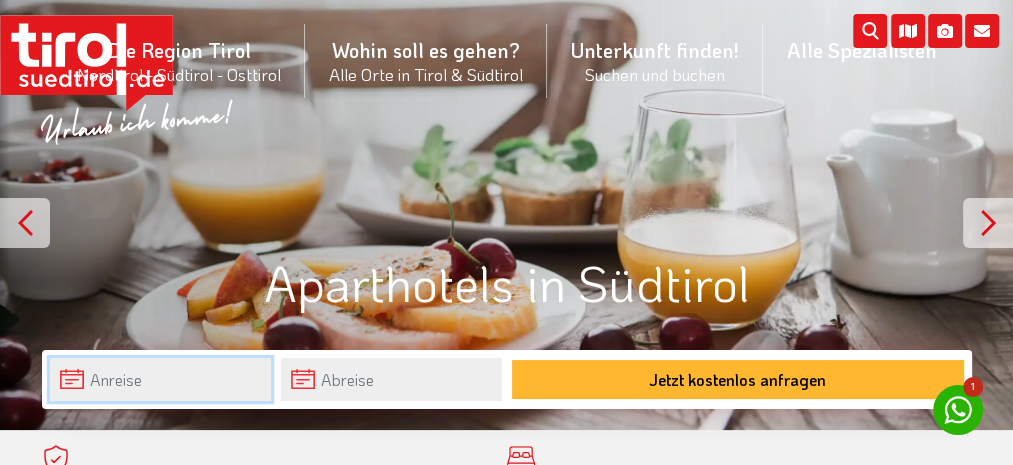 click at bounding box center [160, 379] 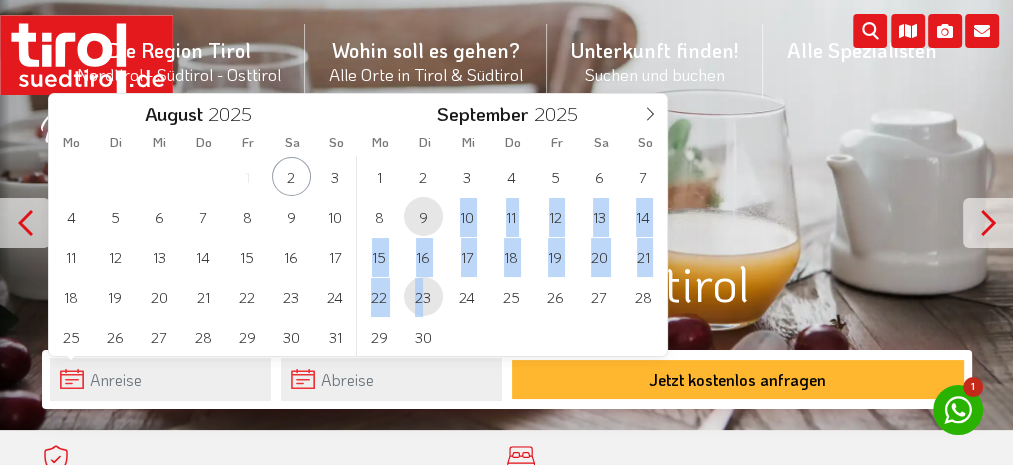 drag, startPoint x: 427, startPoint y: 214, endPoint x: 421, endPoint y: 309, distance: 95.189285 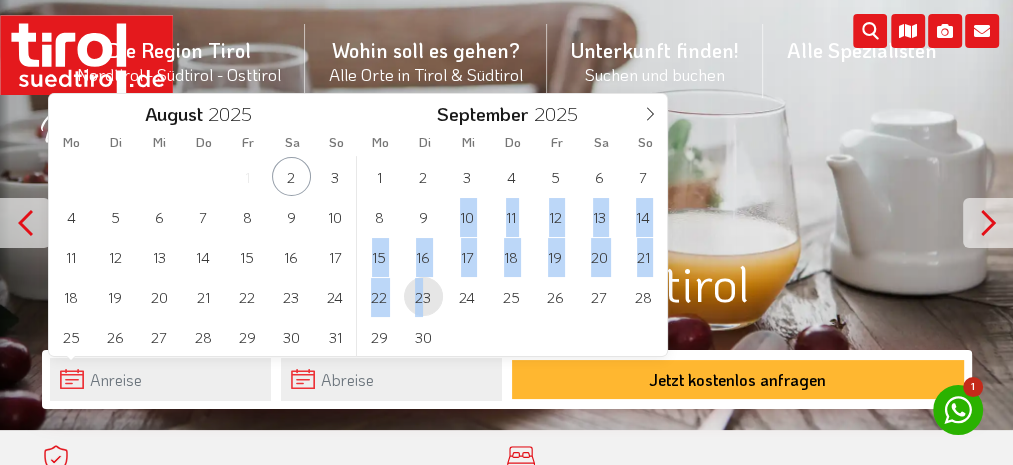 click on "23" at bounding box center [423, 296] 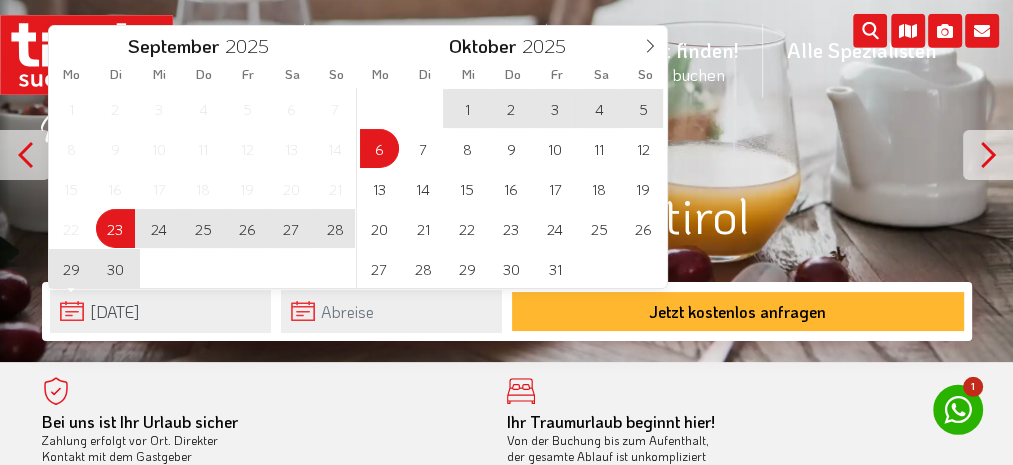 scroll, scrollTop: 169, scrollLeft: 0, axis: vertical 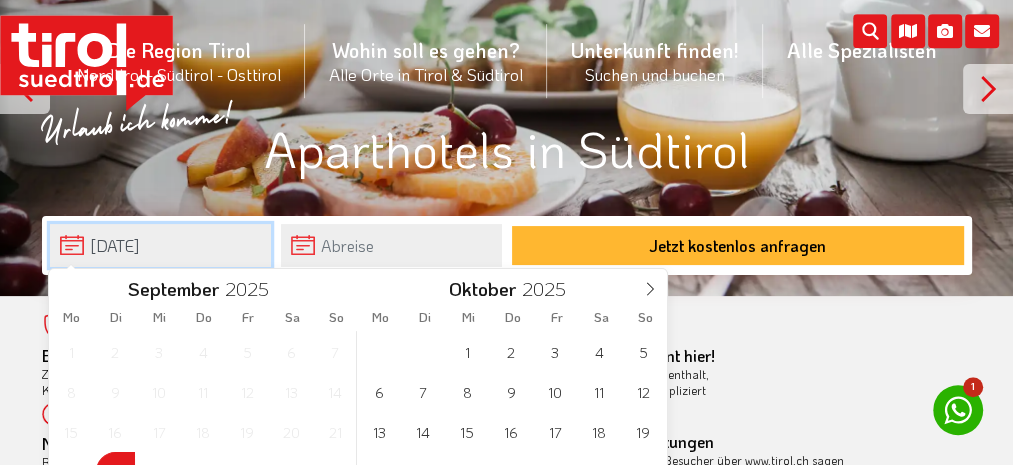 click on "[DATE]" at bounding box center [160, 245] 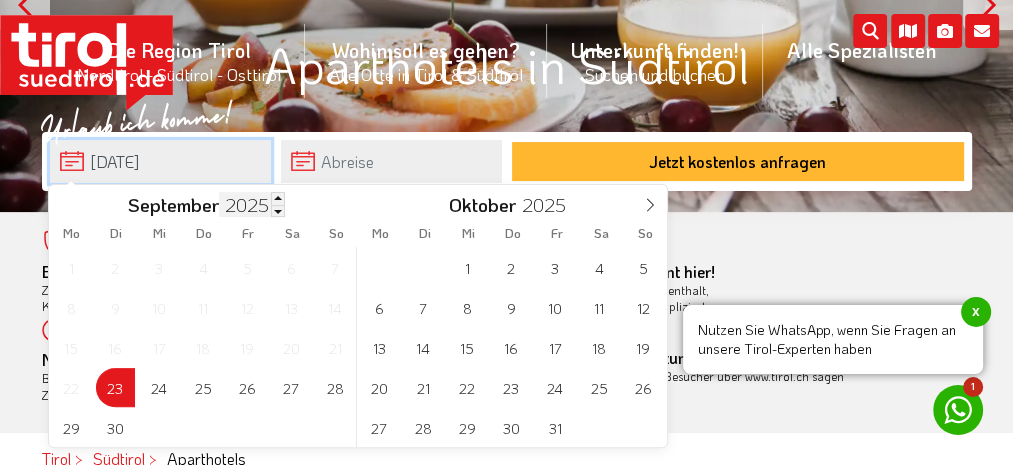 scroll, scrollTop: 288, scrollLeft: 0, axis: vertical 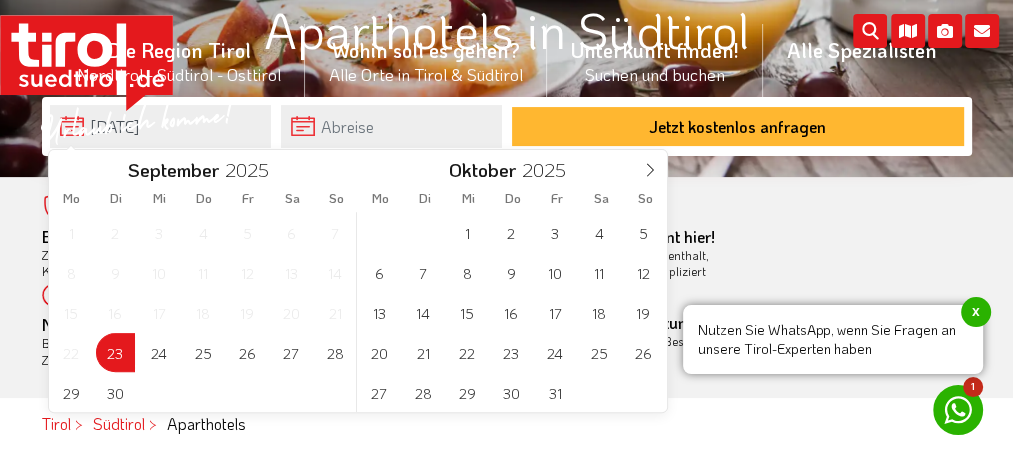 click on "16" at bounding box center (115, 312) 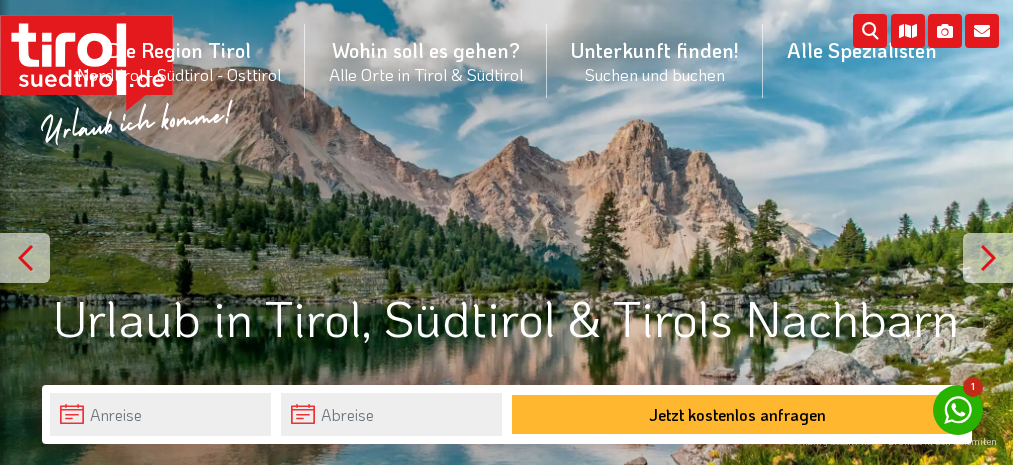 scroll, scrollTop: 0, scrollLeft: 0, axis: both 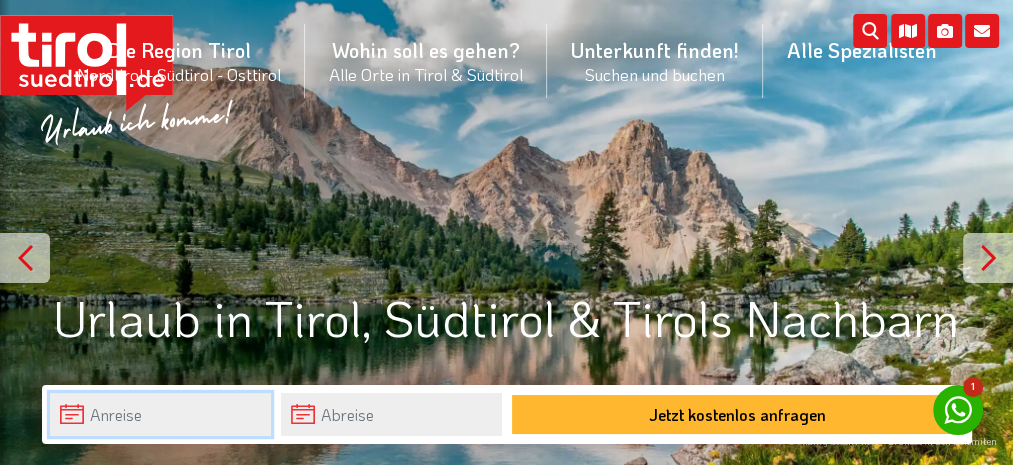 click at bounding box center [160, 414] 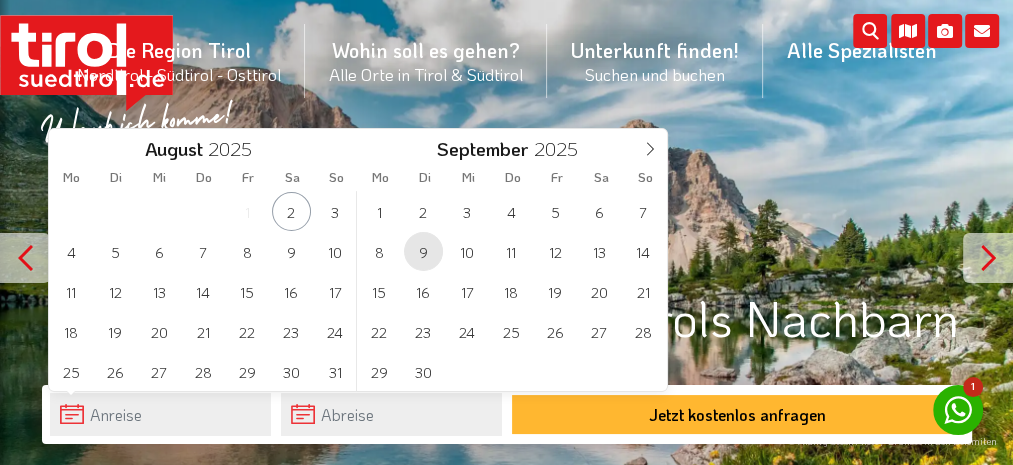 click on "9" at bounding box center [423, 251] 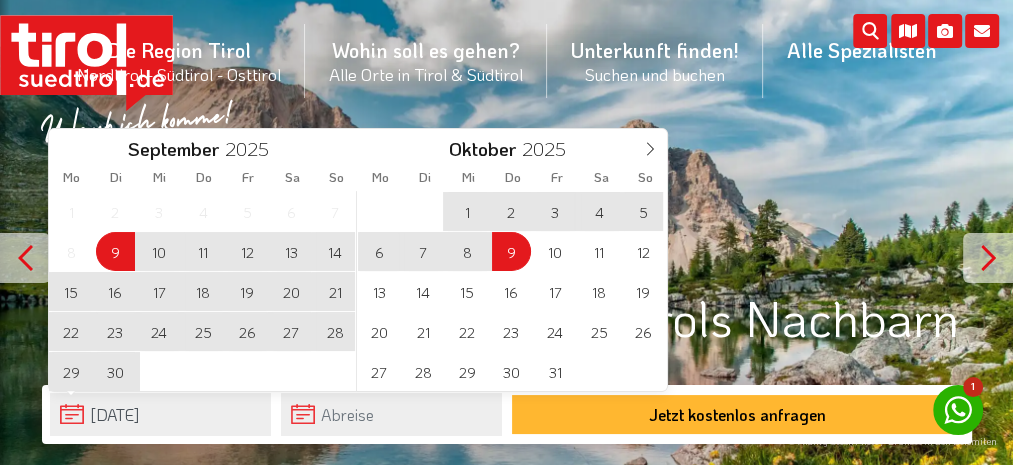 click on "9" at bounding box center [511, 251] 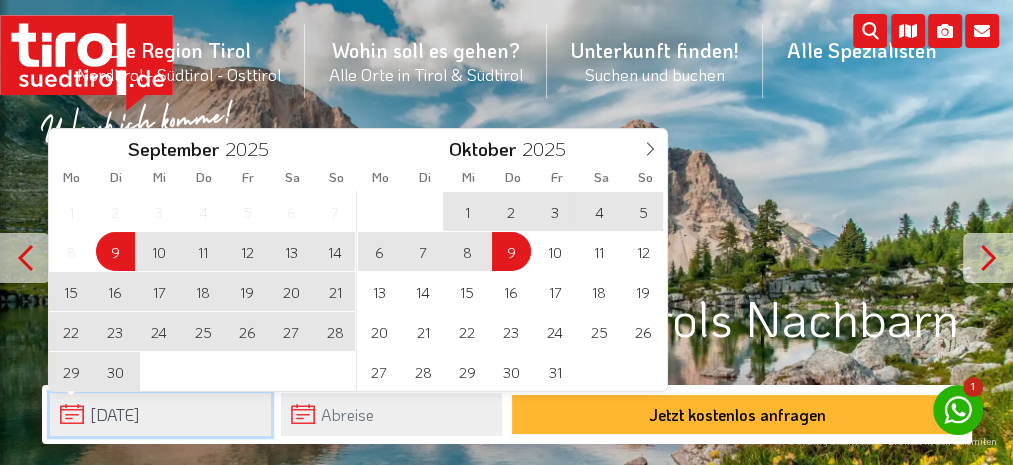 type on "[DATE]" 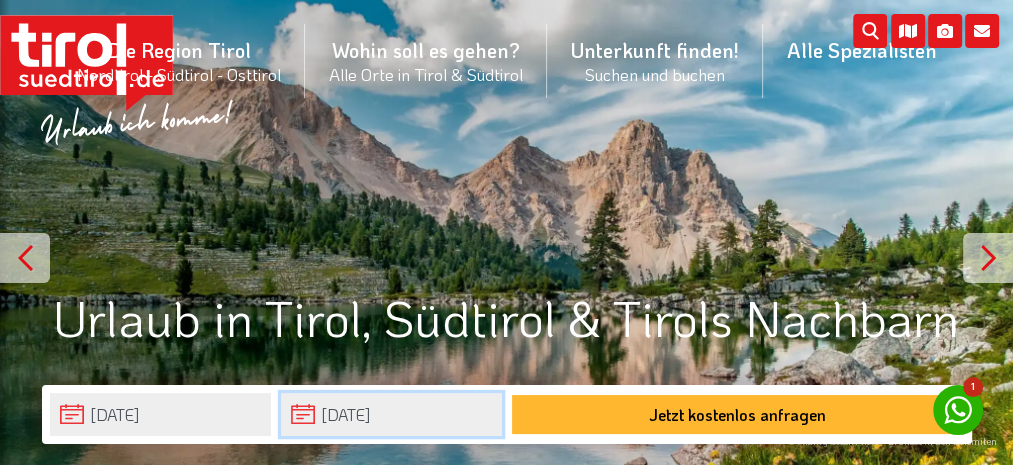 click on "09-10-2025" at bounding box center (391, 414) 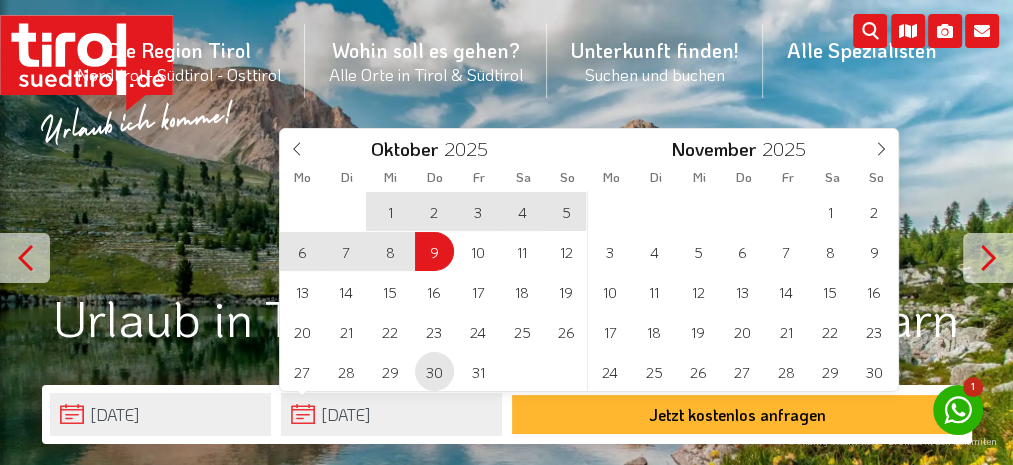 click on "30" at bounding box center (434, 371) 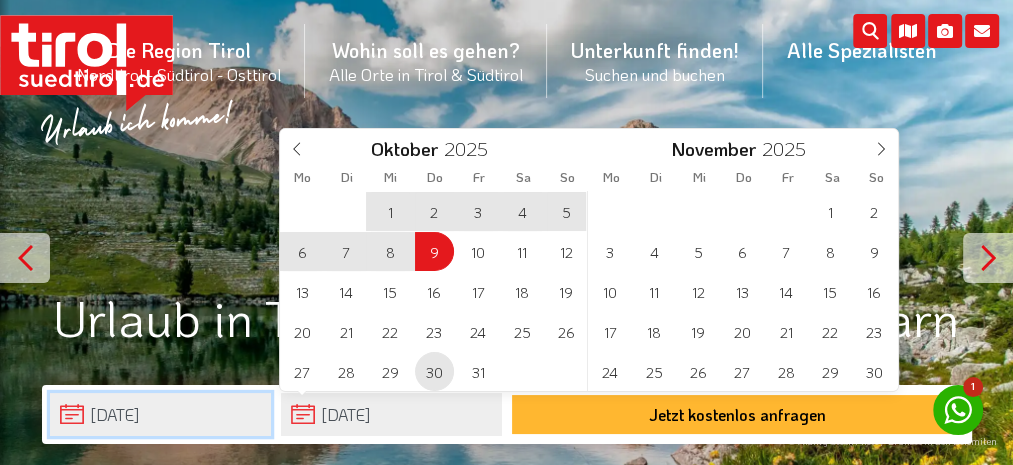 type on "[DATE]" 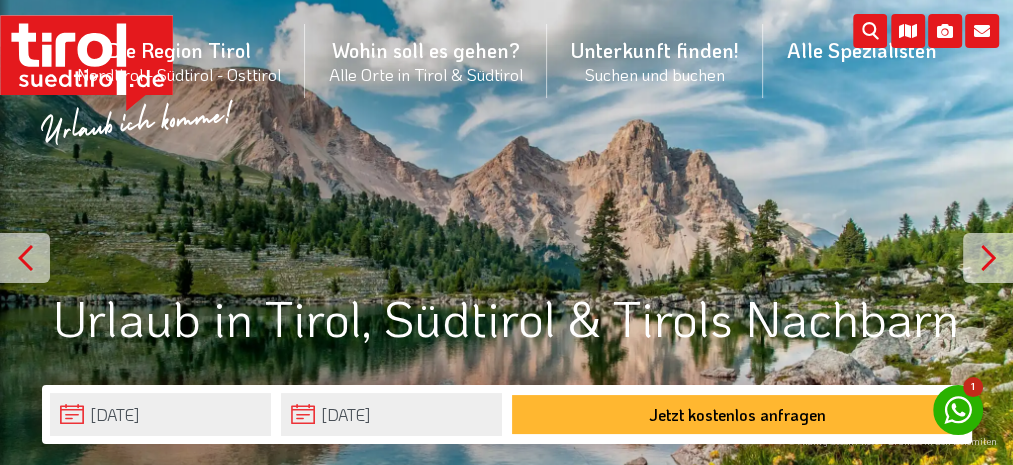 click on "09-09-2025       30-10-2025       Jetzt kostenlos anfragen" at bounding box center [507, 414] 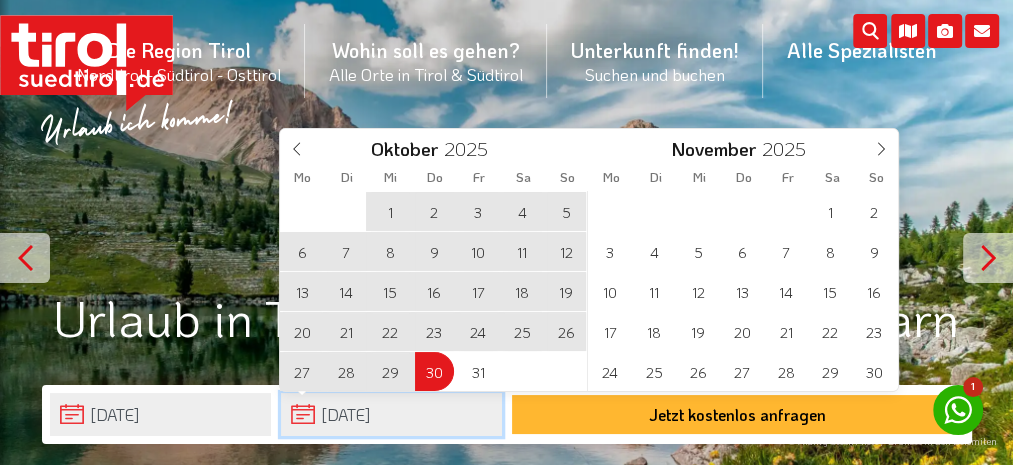 click on "30-10-2025" at bounding box center (391, 414) 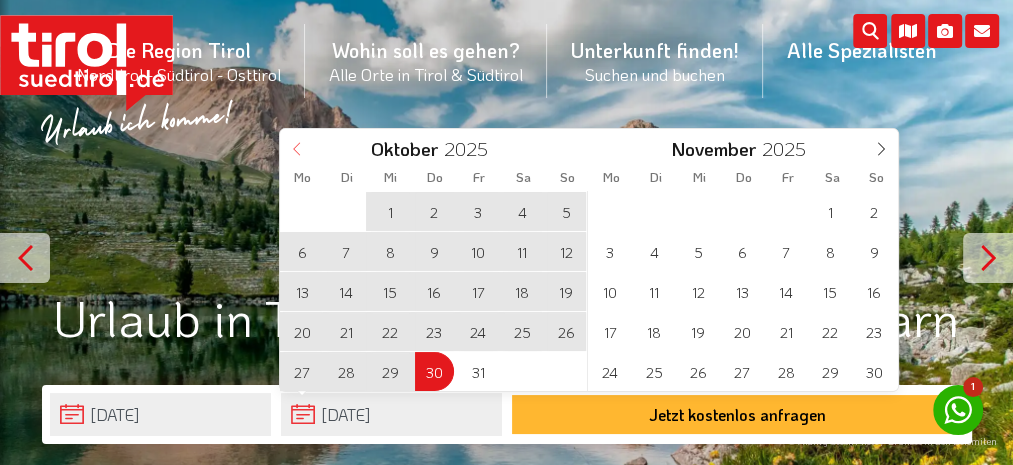 click 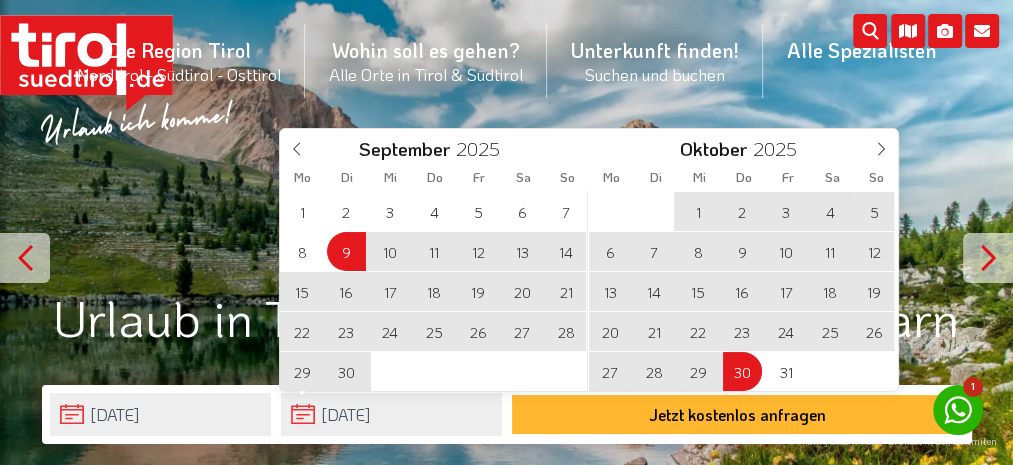 click on "23" at bounding box center (346, 331) 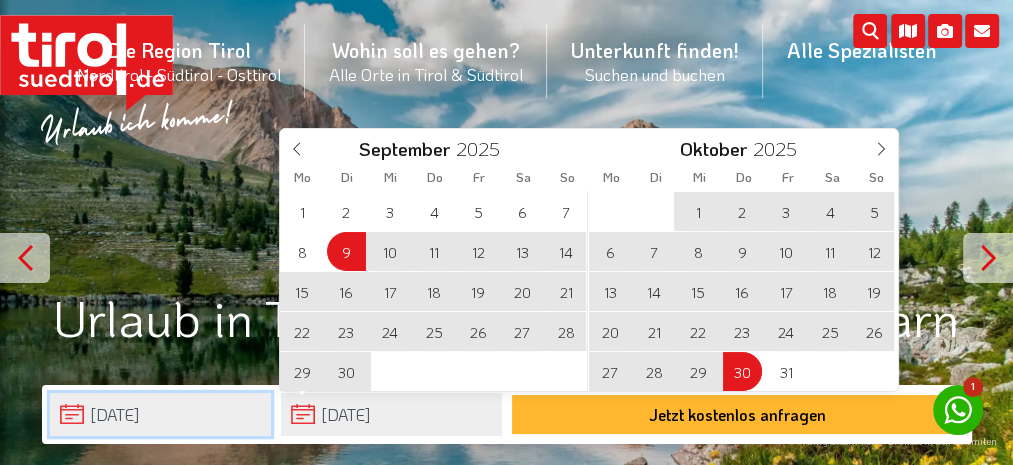 type on "[DATE]" 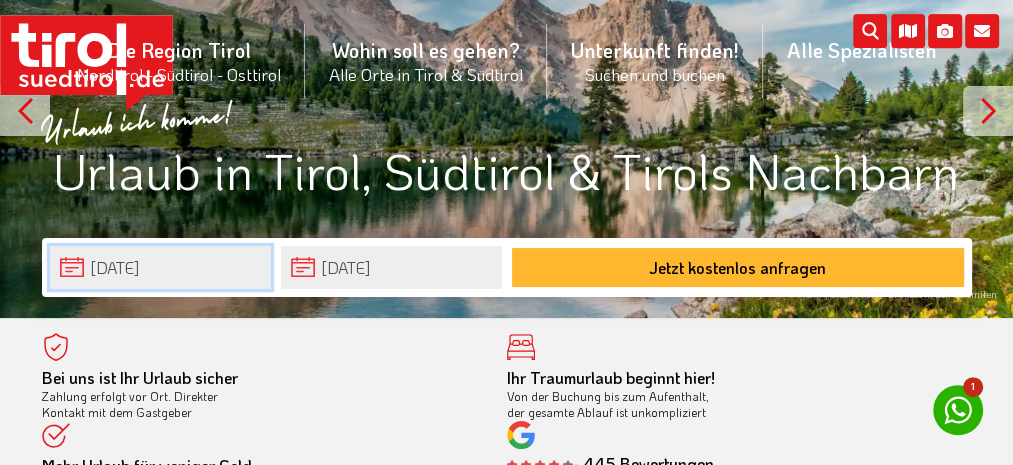 scroll, scrollTop: 147, scrollLeft: 0, axis: vertical 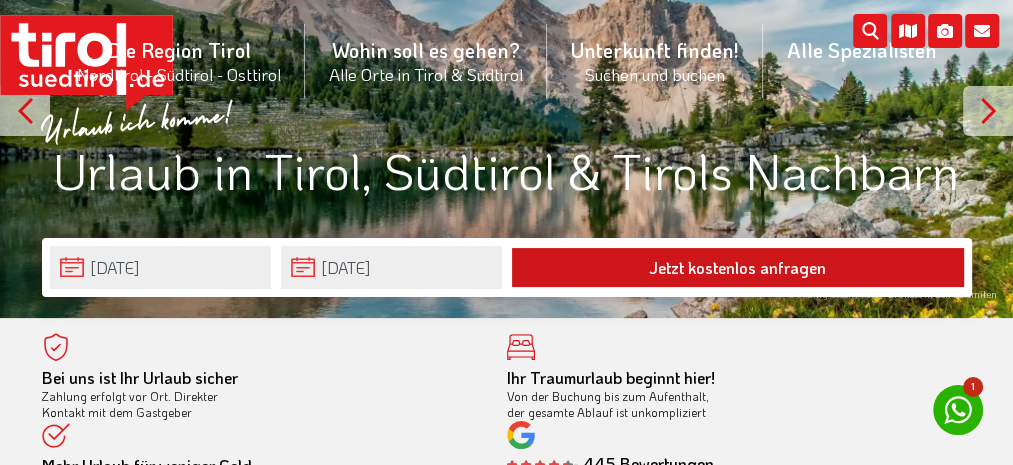 click on "Jetzt kostenlos anfragen" at bounding box center (738, 267) 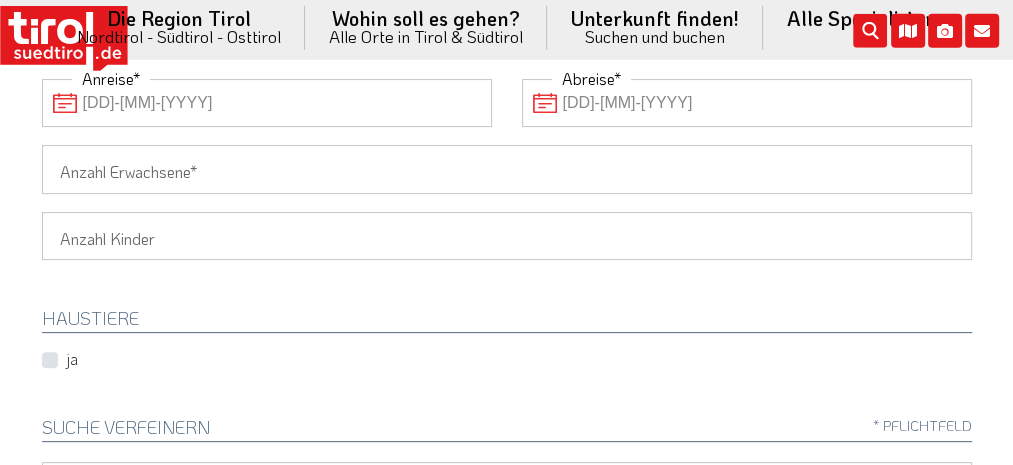 scroll, scrollTop: 0, scrollLeft: 0, axis: both 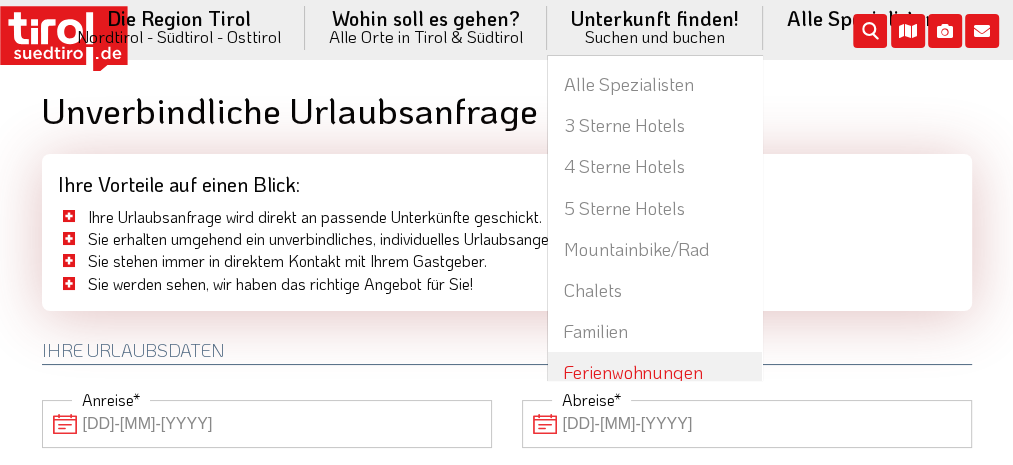 click on "Ferienwohnungen" at bounding box center [655, 372] 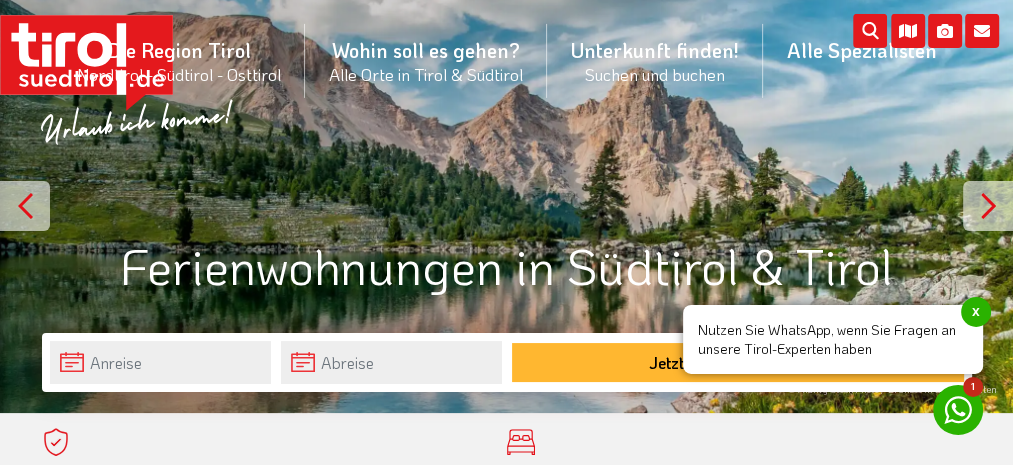 scroll, scrollTop: 0, scrollLeft: 0, axis: both 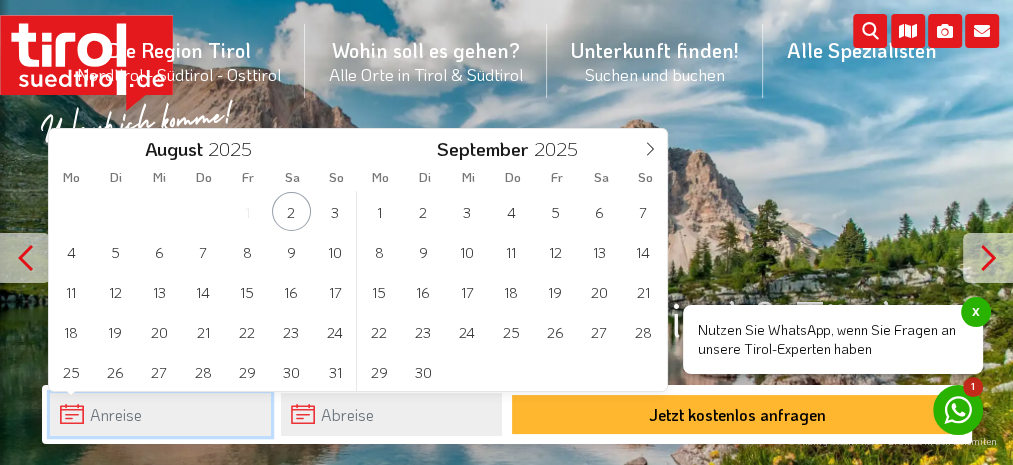 click at bounding box center (160, 414) 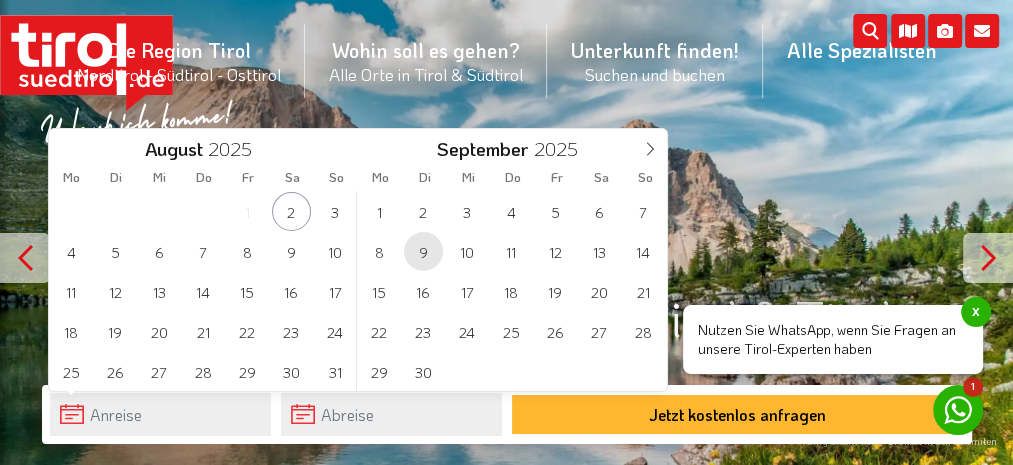 click on "9" at bounding box center (423, 251) 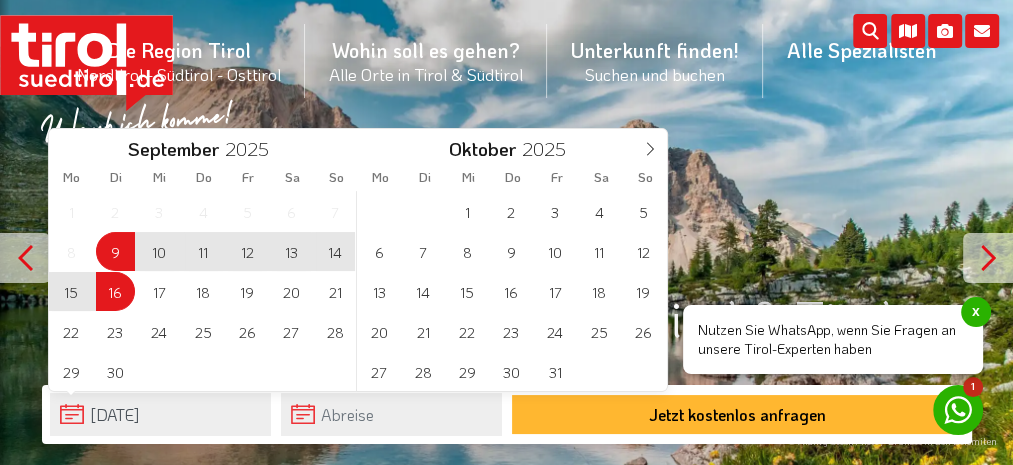 click on "1 2 3 4 5 6 7 8 9 10 11 12 13 14 15 16 17 18 19 20 21 22 23 24 25 26 27 28 29 30 1 2 3 4 5" at bounding box center [203, 291] 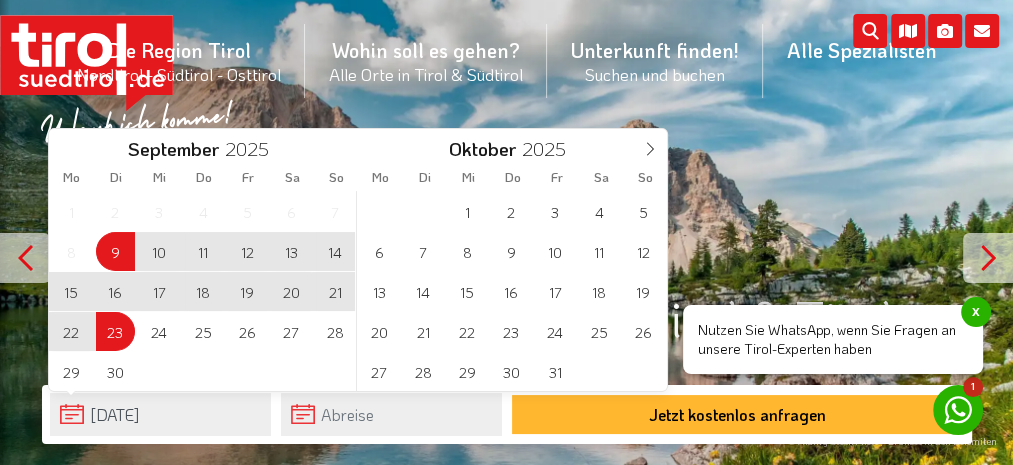 click on "23" at bounding box center [115, 331] 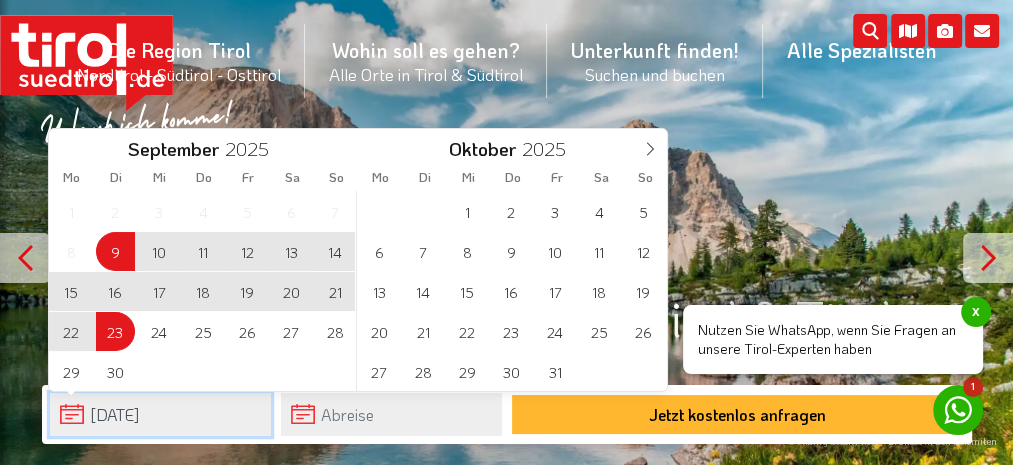 type on "[DATE]" 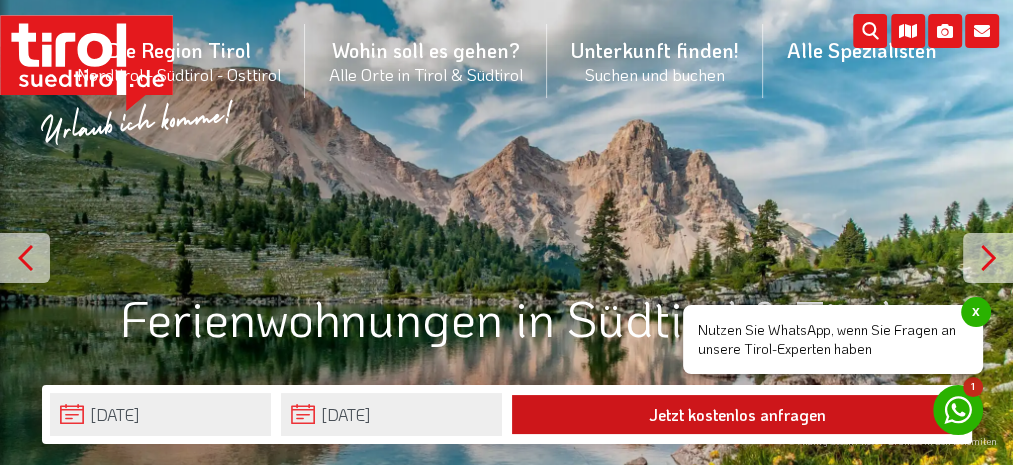 click on "Jetzt kostenlos anfragen" at bounding box center [738, 414] 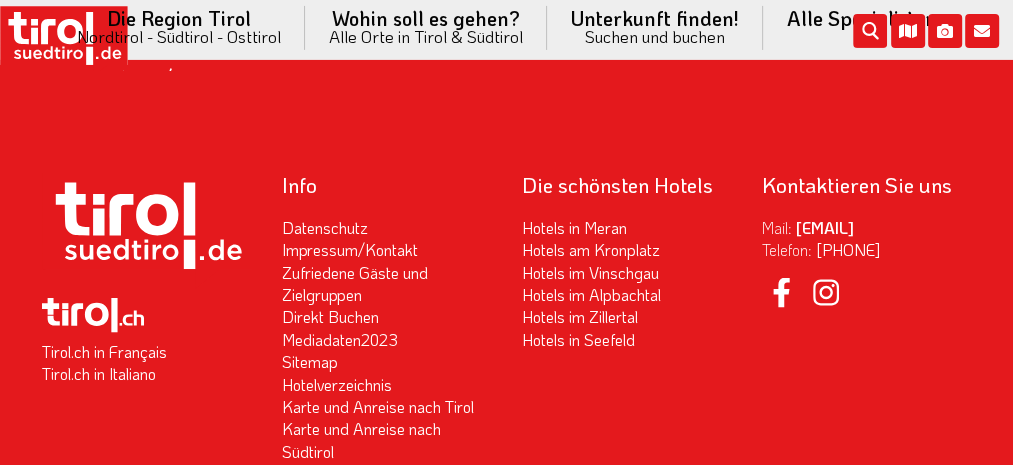 scroll, scrollTop: 2634, scrollLeft: 0, axis: vertical 